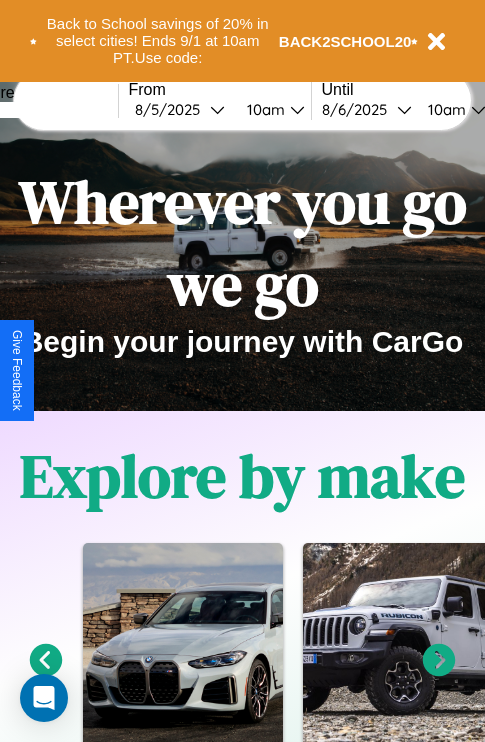 scroll, scrollTop: 0, scrollLeft: 0, axis: both 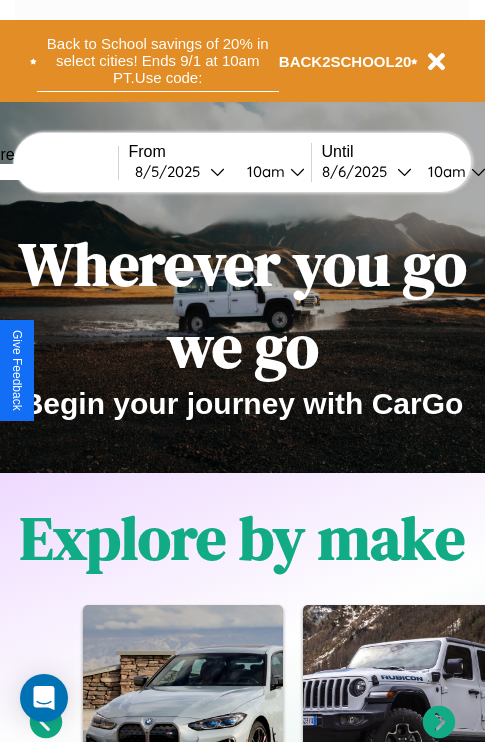 click on "Back to School savings of 20% in select cities! Ends 9/1 at 10am PT.  Use code:" at bounding box center [158, 61] 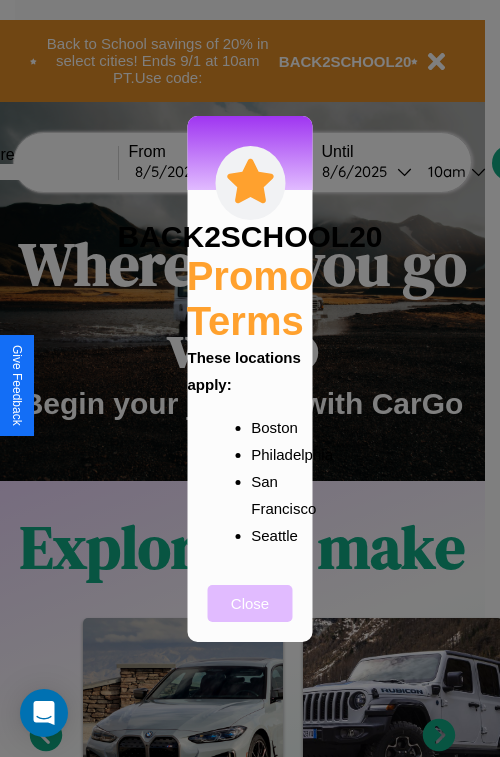 click on "Close" at bounding box center [250, 603] 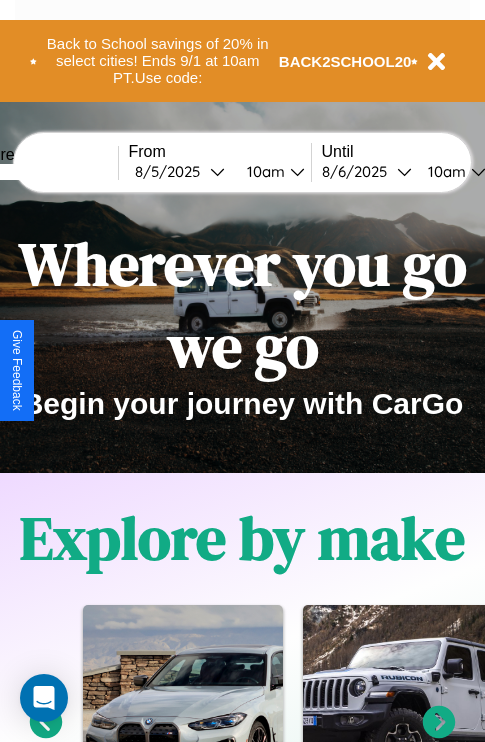 scroll, scrollTop: 1947, scrollLeft: 0, axis: vertical 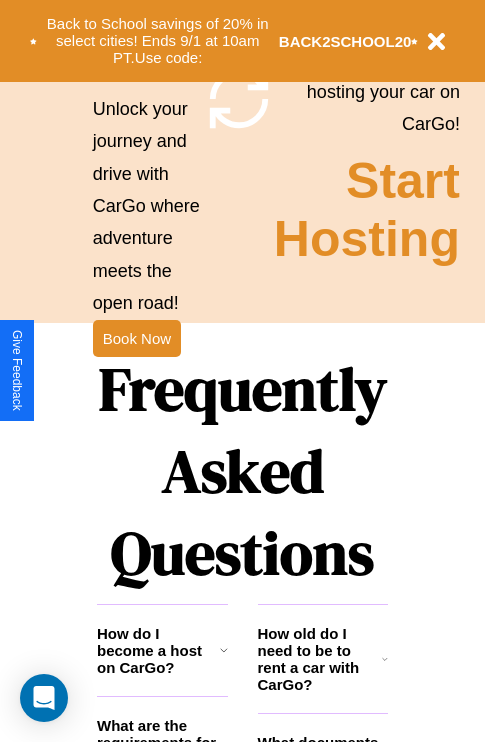 click on "Frequently Asked Questions" at bounding box center [242, 471] 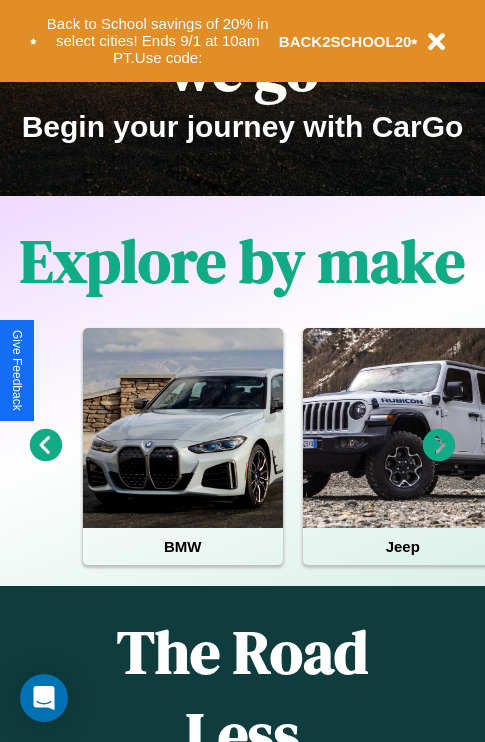 scroll, scrollTop: 0, scrollLeft: 0, axis: both 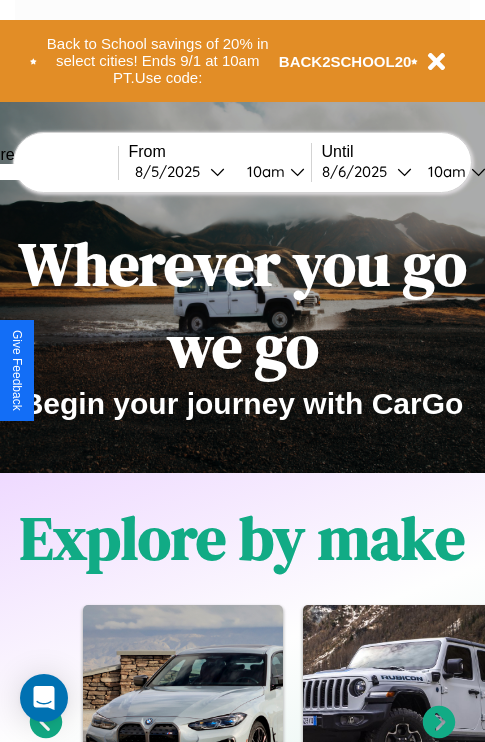 click at bounding box center (43, 172) 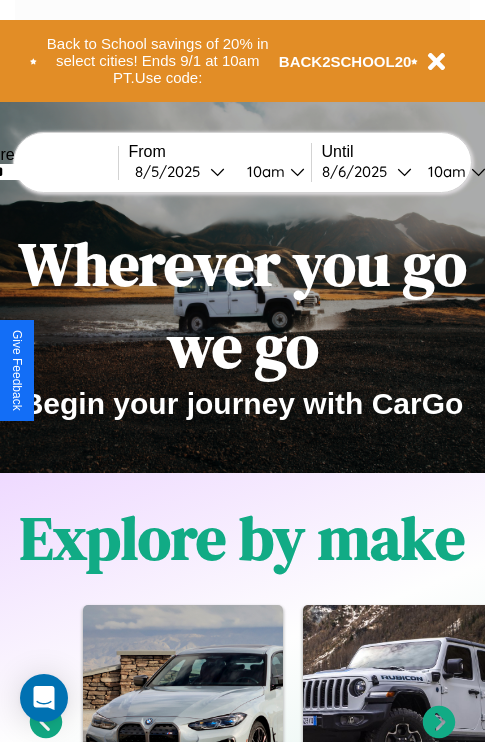 type on "******" 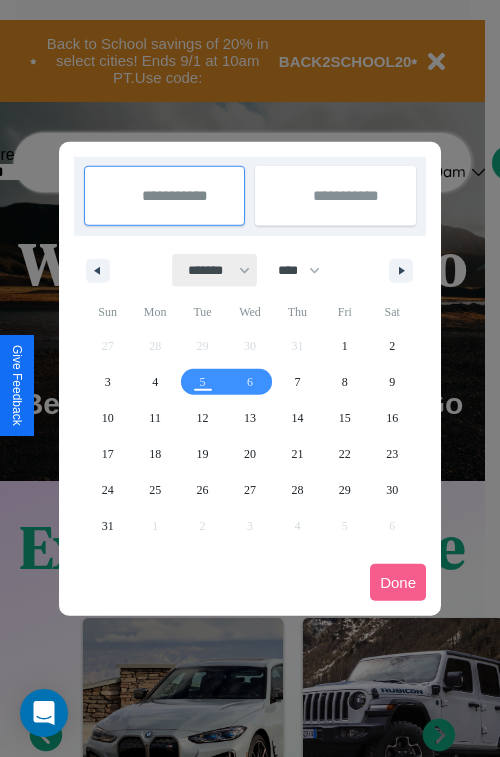 click on "******* ******** ***** ***** *** **** **** ****** ********* ******* ******** ********" at bounding box center [215, 270] 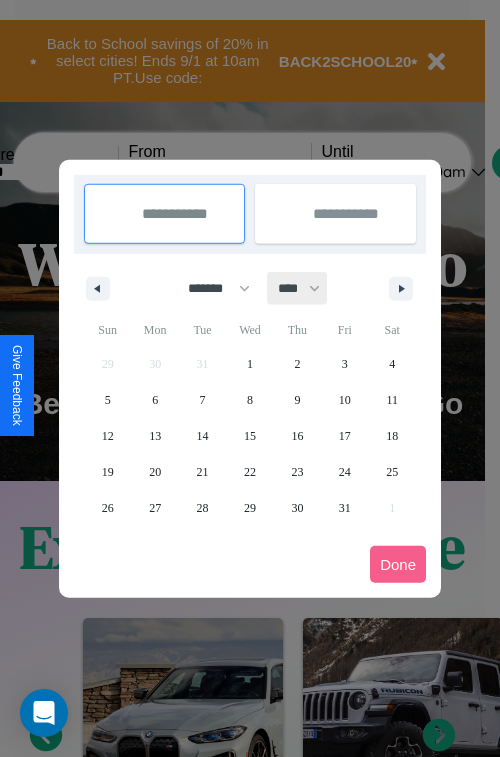 click on "**** **** **** **** **** **** **** **** **** **** **** **** **** **** **** **** **** **** **** **** **** **** **** **** **** **** **** **** **** **** **** **** **** **** **** **** **** **** **** **** **** **** **** **** **** **** **** **** **** **** **** **** **** **** **** **** **** **** **** **** **** **** **** **** **** **** **** **** **** **** **** **** **** **** **** **** **** **** **** **** **** **** **** **** **** **** **** **** **** **** **** **** **** **** **** **** **** **** **** **** **** **** **** **** **** **** **** **** **** **** **** **** **** **** **** **** **** **** **** **** ****" at bounding box center [298, 288] 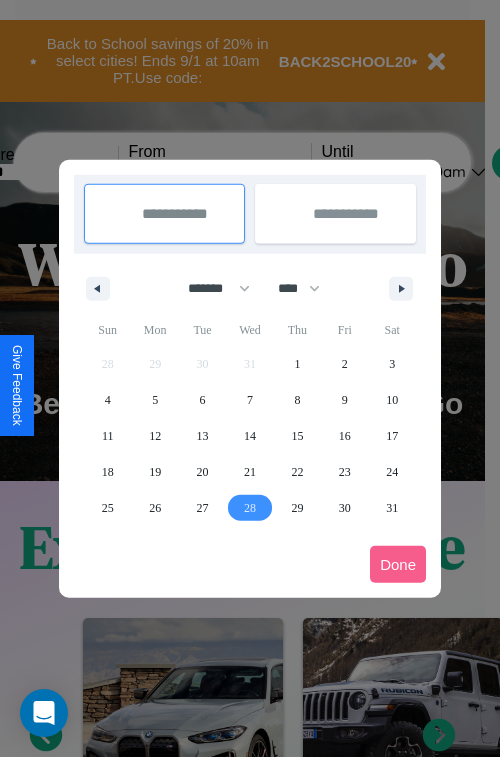 click on "28" at bounding box center (250, 508) 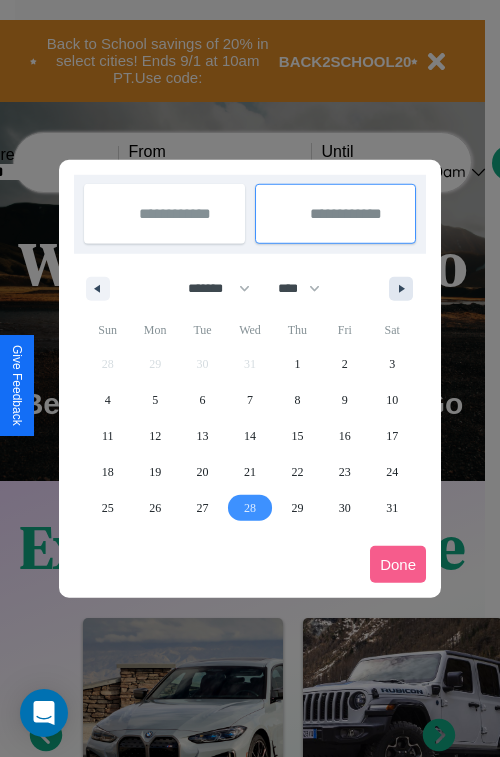 click at bounding box center [405, 289] 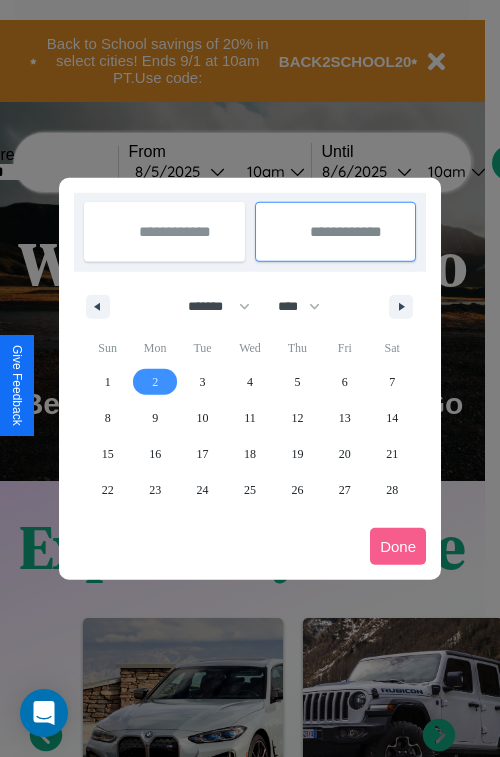 click on "2" at bounding box center [155, 382] 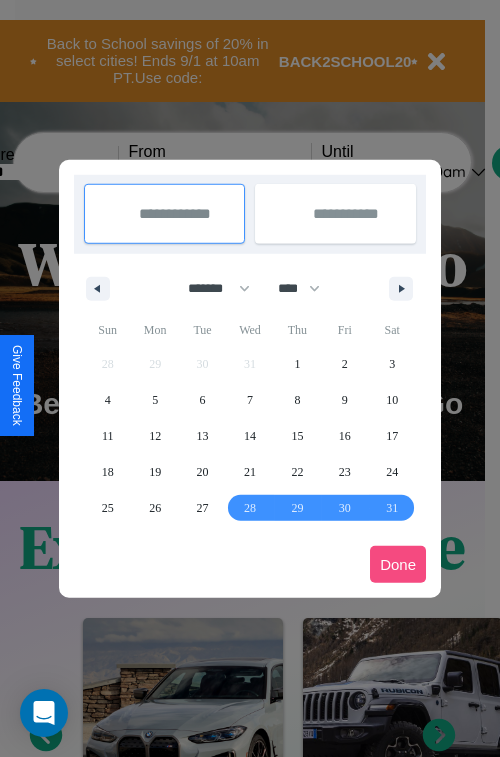 click on "Done" at bounding box center [398, 564] 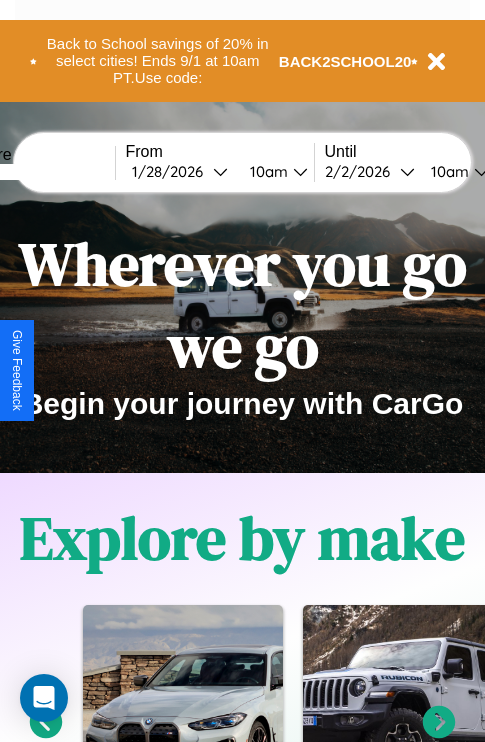 scroll, scrollTop: 0, scrollLeft: 71, axis: horizontal 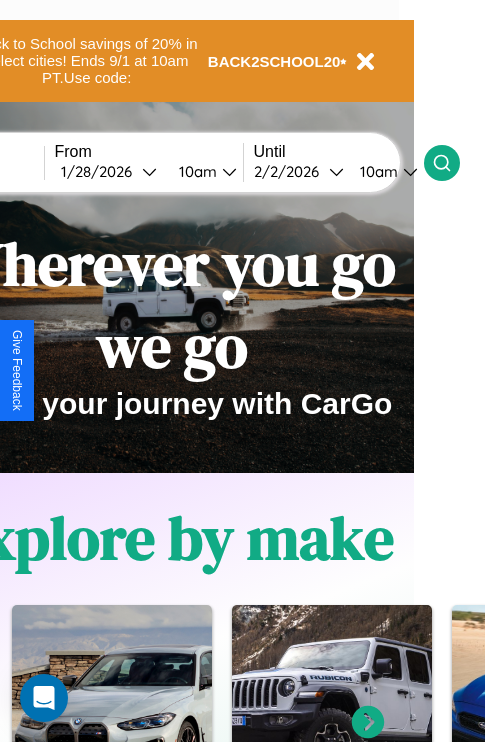 click 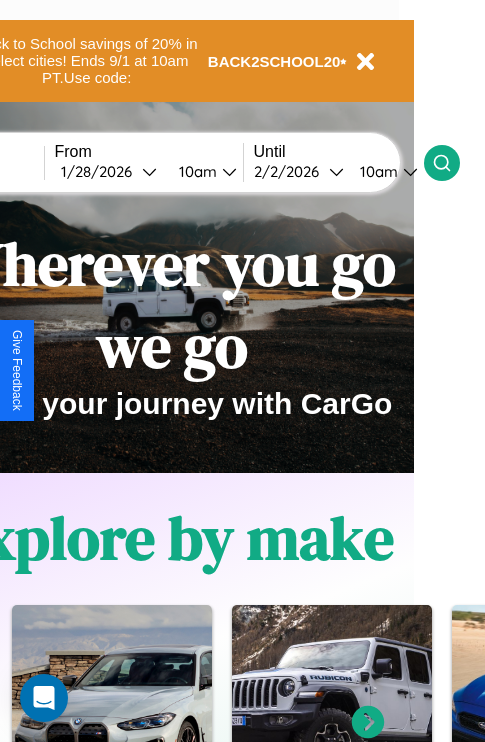 scroll, scrollTop: 0, scrollLeft: 0, axis: both 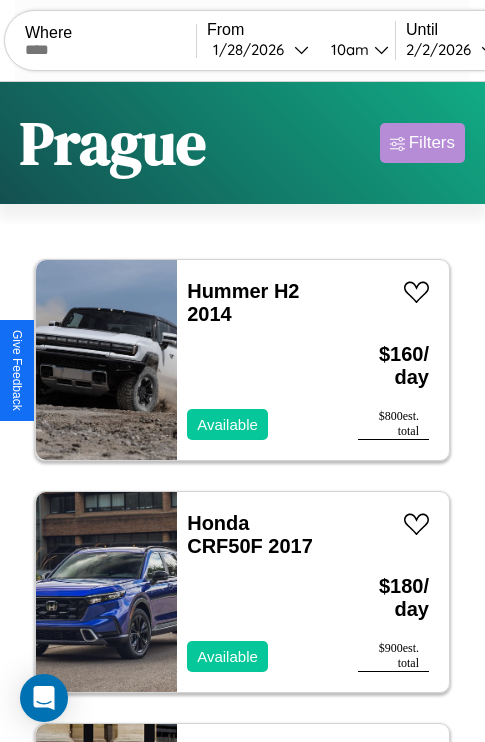 click on "Filters" at bounding box center [432, 143] 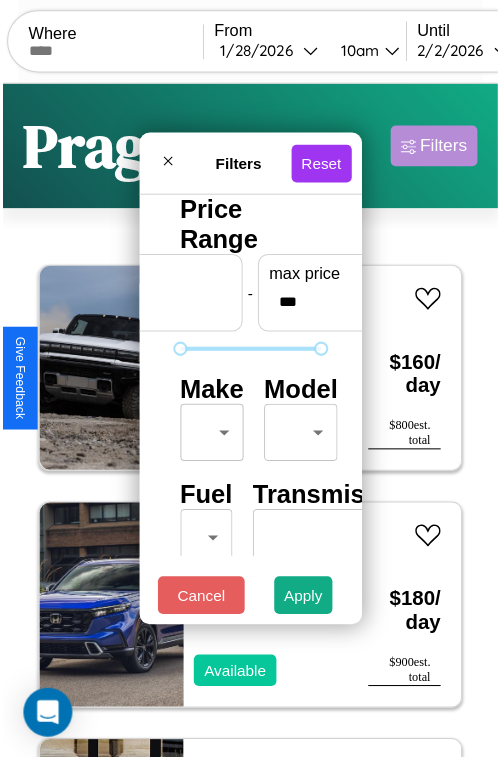 scroll, scrollTop: 59, scrollLeft: 0, axis: vertical 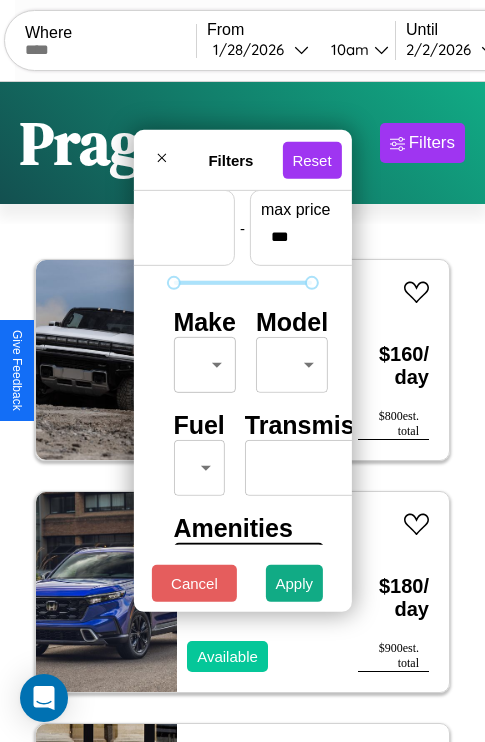 click on "CarGo Where From [DATE] [TIME] Until [DATE] [TIME] Become a Host Login Sign Up [CITY] Filters 40  cars in this area These cars can be picked up in this city. Hummer   H2   2014 Available $ 160  / day $ 800  est. total Honda   CRF50F   2017 Available $ 180  / day $ 900  est. total Alfa Romeo   164   2017 Unavailable $ 110  / day $ 550  est. total GMC   Electric Vehicle   2022 Unavailable $ 190  / day $ 950  est. total Volkswagen   Golf GTI   2023 Available $ 60  / day $ 300  est. total Ford   Mustang Mach-E   2014 Available $ 50  / day $ 250  est. total Subaru   GLF   2021 Available $ 30  / day $ 150  est. total Lincoln   Zephyr   2021 Available $ 50  / day $ 250  est. total BMW   R 65 LS   2016 Available $ 60  / day $ 300  est. total Toyota   MR2   2016 Available $ 80  / day $ 400  est. total Land Rover   Discovery   2024 Available $ 60  / day $ 300  est. total Audi   A4   2014 Available $ 60  / day $ 300  est. total Alfa Romeo   Tonale   2022 Available $ 90  / day $ 450  est. total Ford     2016 $ $" at bounding box center (242, 412) 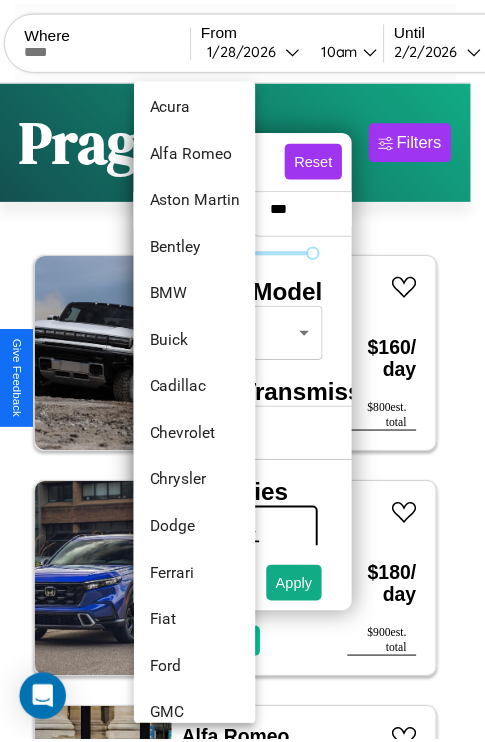 scroll, scrollTop: 326, scrollLeft: 0, axis: vertical 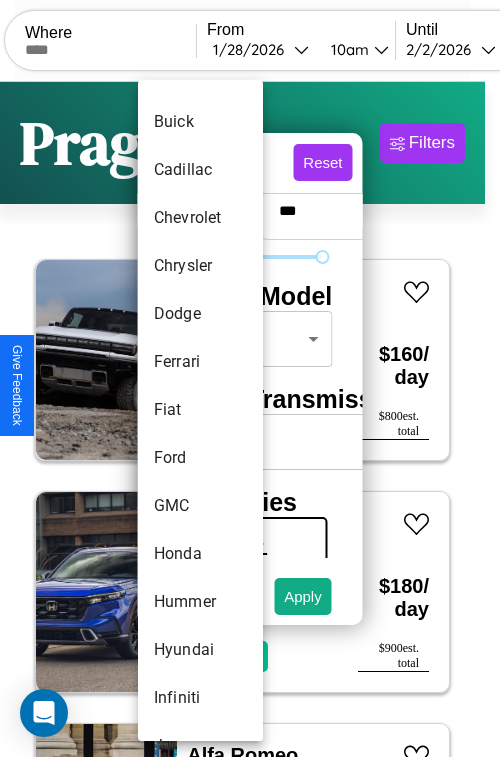 click on "Fiat" at bounding box center [200, 410] 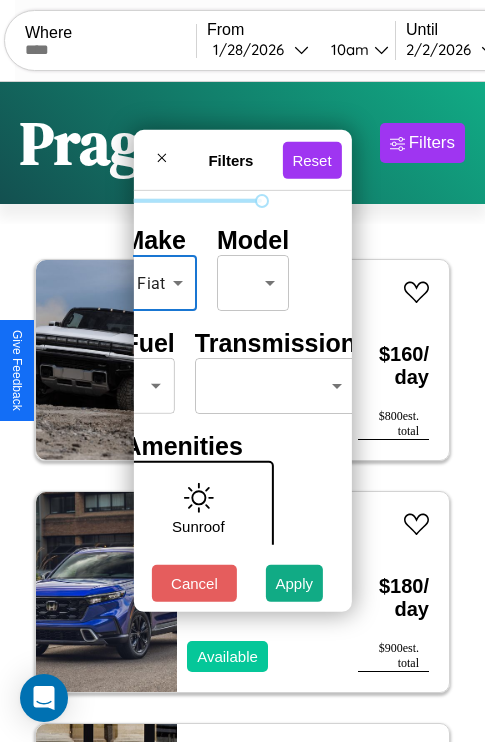 scroll, scrollTop: 162, scrollLeft: 63, axis: both 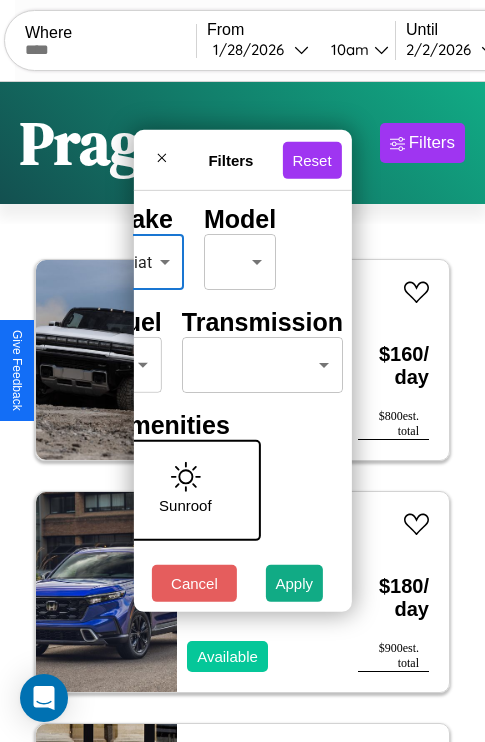 click on "CarGo Where From [DATE] [TIME] Until [DATE] [TIME] Become a Host Login Sign Up [CITY] Filters 40  cars in this area These cars can be picked up in this city. Hummer   H2   2014 Available $ 160  / day $ 800  est. total Honda   CRF50F   2017 Available $ 180  / day $ 900  est. total Alfa Romeo   164   2017 Unavailable $ 110  / day $ 550  est. total GMC   Electric Vehicle   2022 Unavailable $ 190  / day $ 950  est. total Volkswagen   Golf GTI   2023 Available $ 60  / day $ 300  est. total Ford   Mustang Mach-E   2014 Available $ 50  / day $ 250  est. total Subaru   GLF   2021 Available $ 30  / day $ 150  est. total Lincoln   Zephyr   2021 Available $ 50  / day $ 250  est. total BMW   R 65 LS   2016 Available $ 60  / day $ 300  est. total Toyota   MR2   2016 Available $ 80  / day $ 400  est. total Land Rover   Discovery   2024 Available $ 60  / day $ 300  est. total Audi   A4   2014 Available $ 60  / day $ 300  est. total Alfa Romeo   Tonale   2022 Available $ 90  / day $ 450  est. total Ford     2016 $ $" at bounding box center (242, 412) 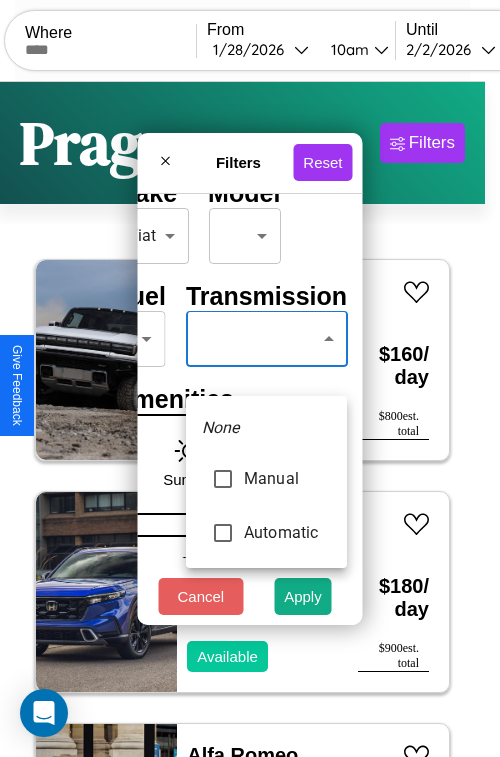 type on "*********" 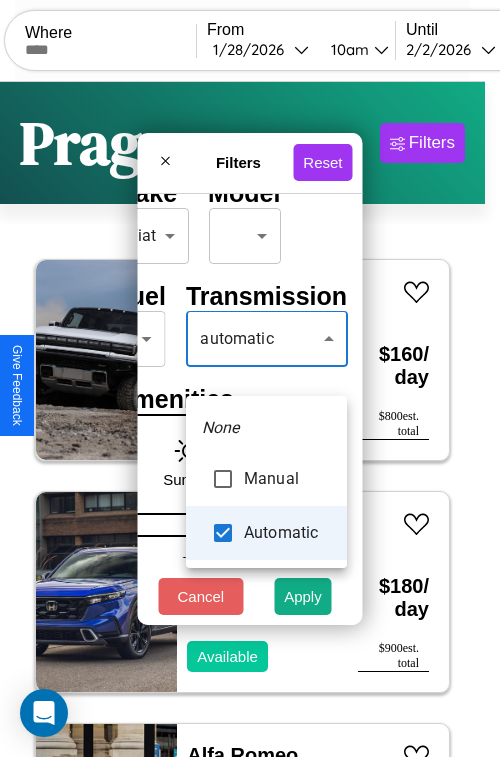 click at bounding box center (250, 378) 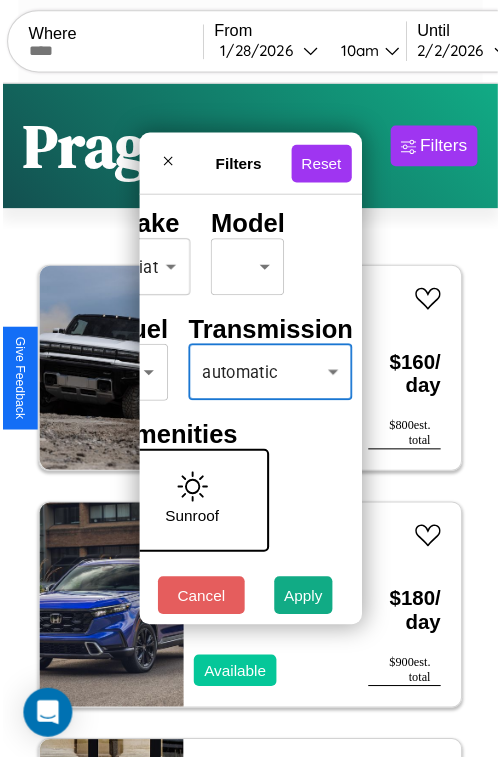 scroll, scrollTop: 162, scrollLeft: 40, axis: both 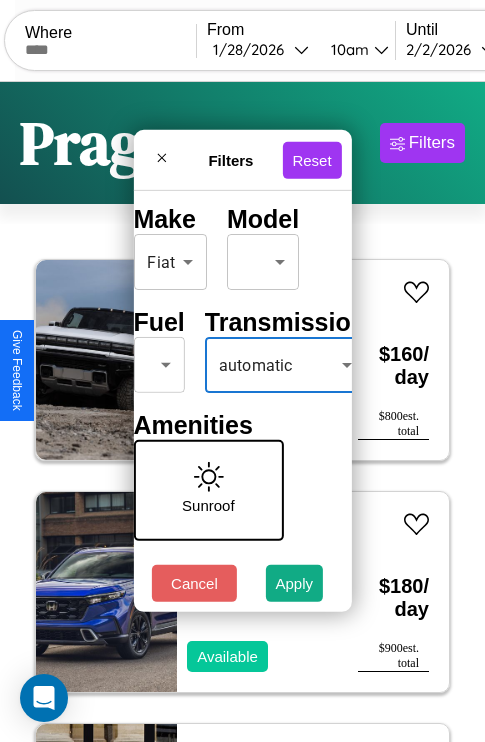 click on "CarGo Where From [DATE] [TIME] Until [DATE] [TIME] Become a Host Login Sign Up [CITY] Filters 40  cars in this area These cars can be picked up in this city. Hummer   H2   2014 Available $ 160  / day $ 800  est. total Honda   CRF50F   2017 Available $ 180  / day $ 900  est. total Alfa Romeo   164   2017 Unavailable $ 110  / day $ 550  est. total GMC   Electric Vehicle   2022 Unavailable $ 190  / day $ 950  est. total Volkswagen   Golf GTI   2023 Available $ 60  / day $ 300  est. total Ford   Mustang Mach-E   2014 Available $ 50  / day $ 250  est. total Subaru   GLF   2021 Available $ 30  / day $ 150  est. total Lincoln   Zephyr   2021 Available $ 50  / day $ 250  est. total BMW   R 65 LS   2016 Available $ 60  / day $ 300  est. total Toyota   MR2   2016 Available $ 80  / day $ 400  est. total Land Rover   Discovery   2024 Available $ 60  / day $ 300  est. total Audi   A4   2014 Available $ 60  / day $ 300  est. total Alfa Romeo   Tonale   2022 Available $ 90  / day $ 450  est. total Ford     2016 $ $" at bounding box center (242, 412) 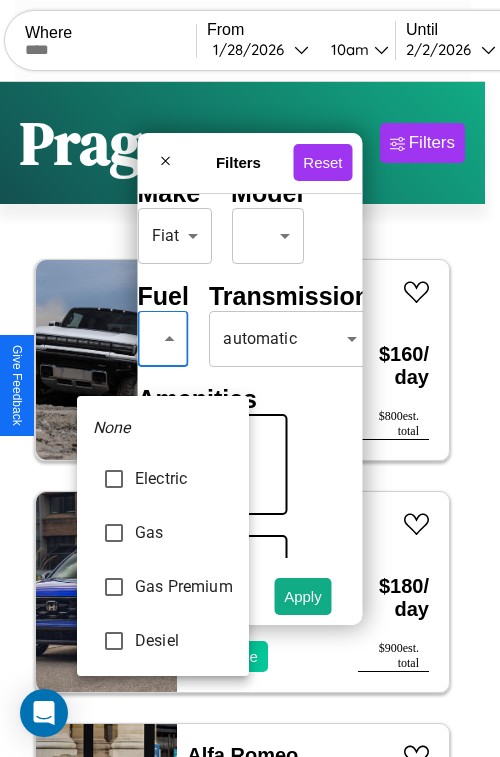 type on "******" 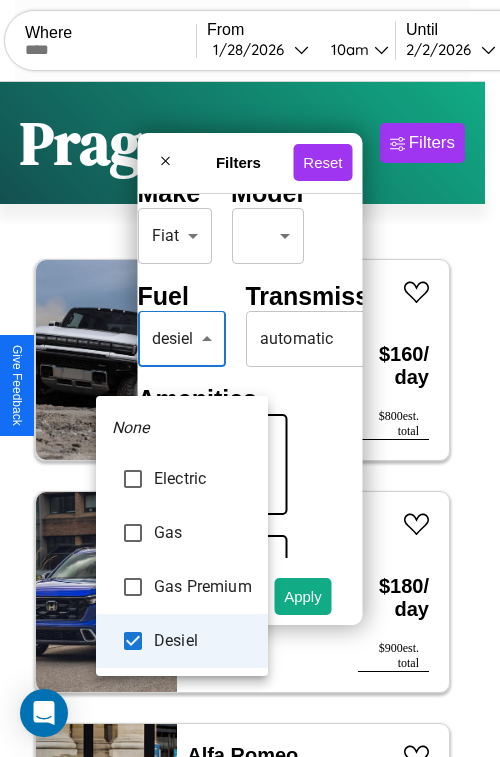 click at bounding box center (250, 378) 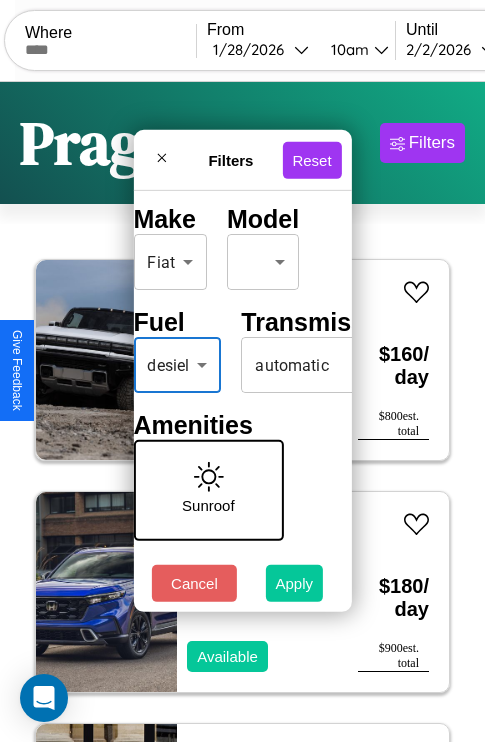 click on "Apply" at bounding box center [295, 583] 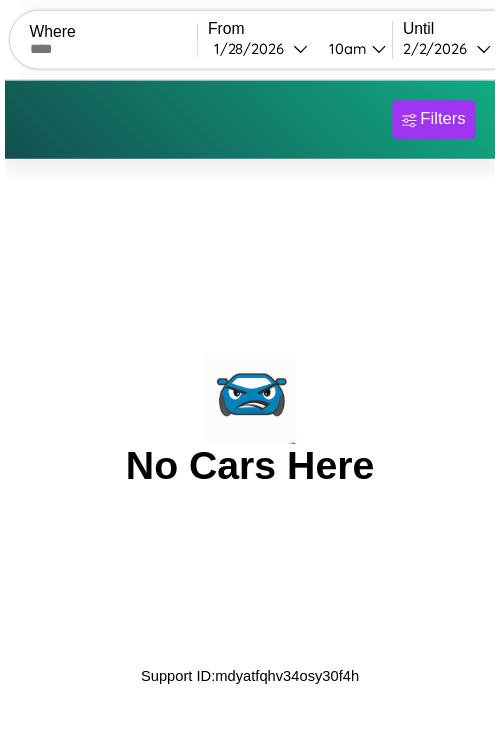 scroll, scrollTop: 0, scrollLeft: 0, axis: both 